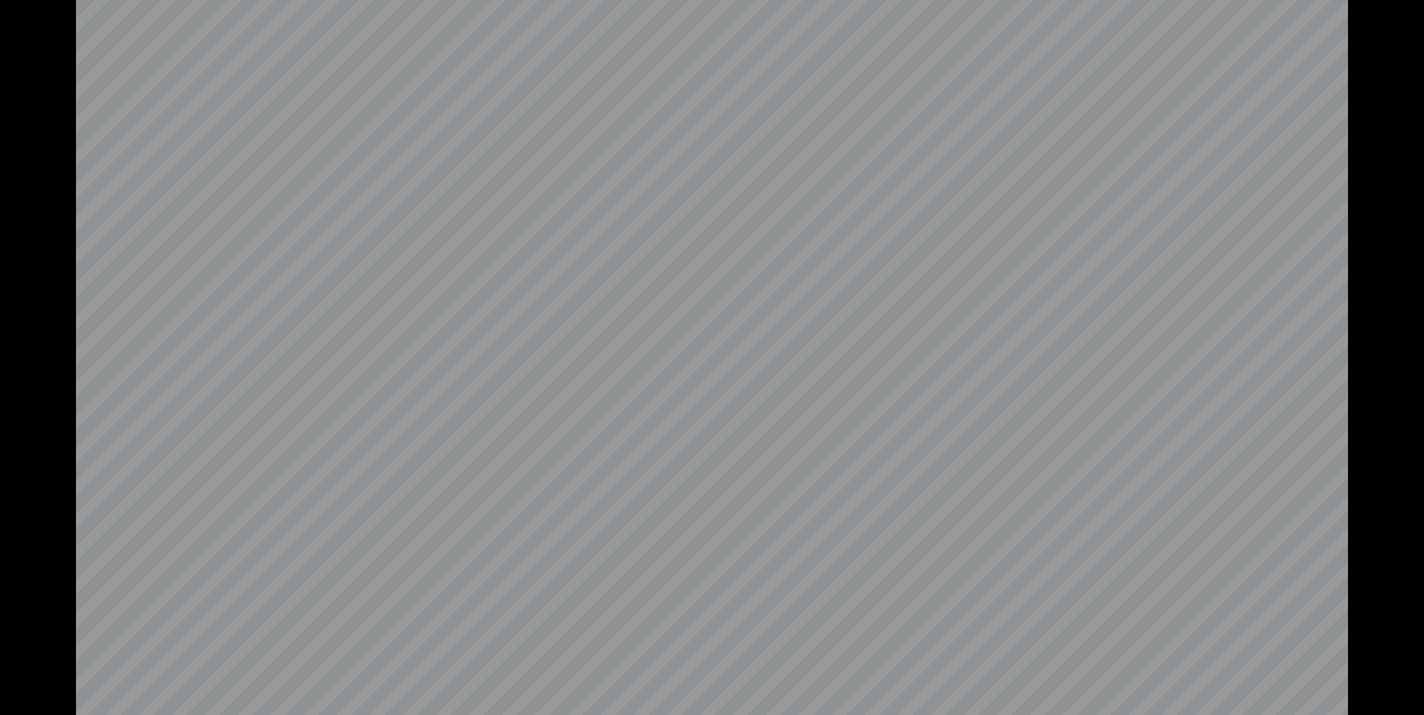 scroll, scrollTop: 0, scrollLeft: 0, axis: both 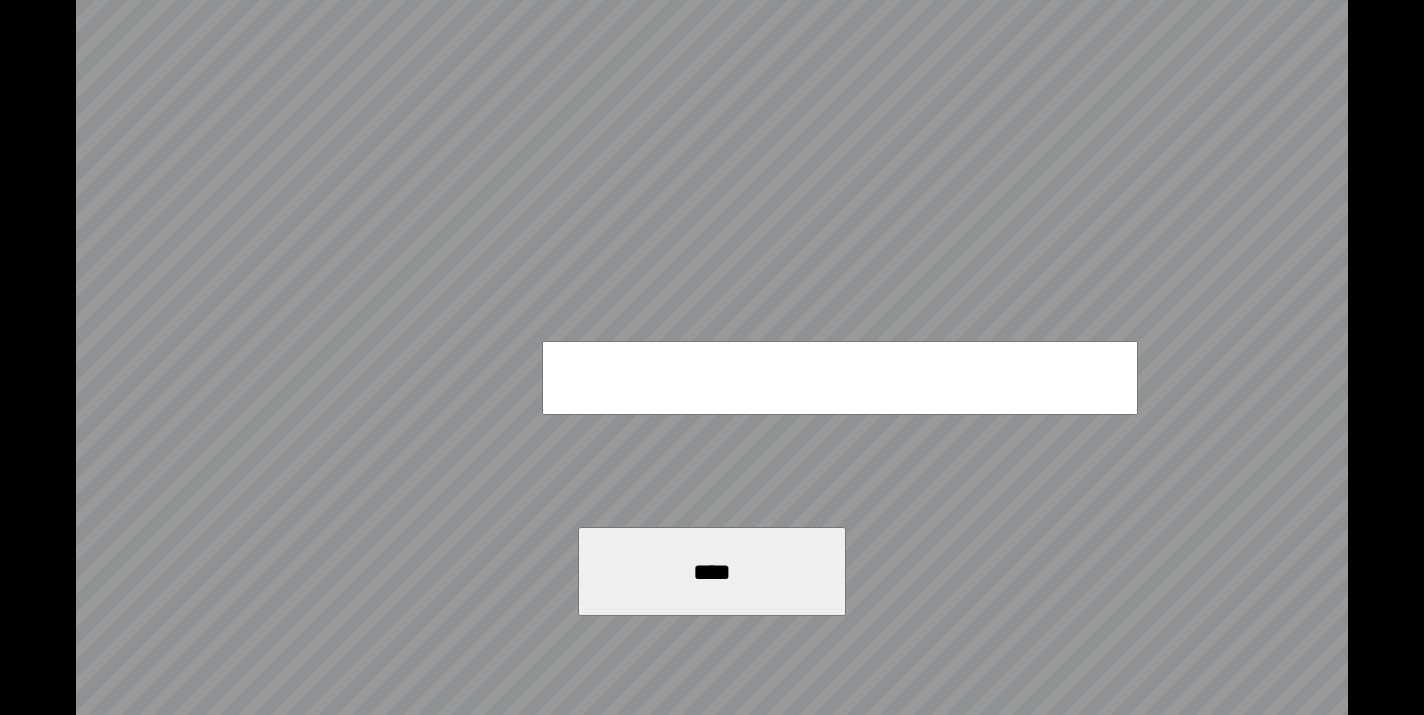 click at bounding box center [840, 378] 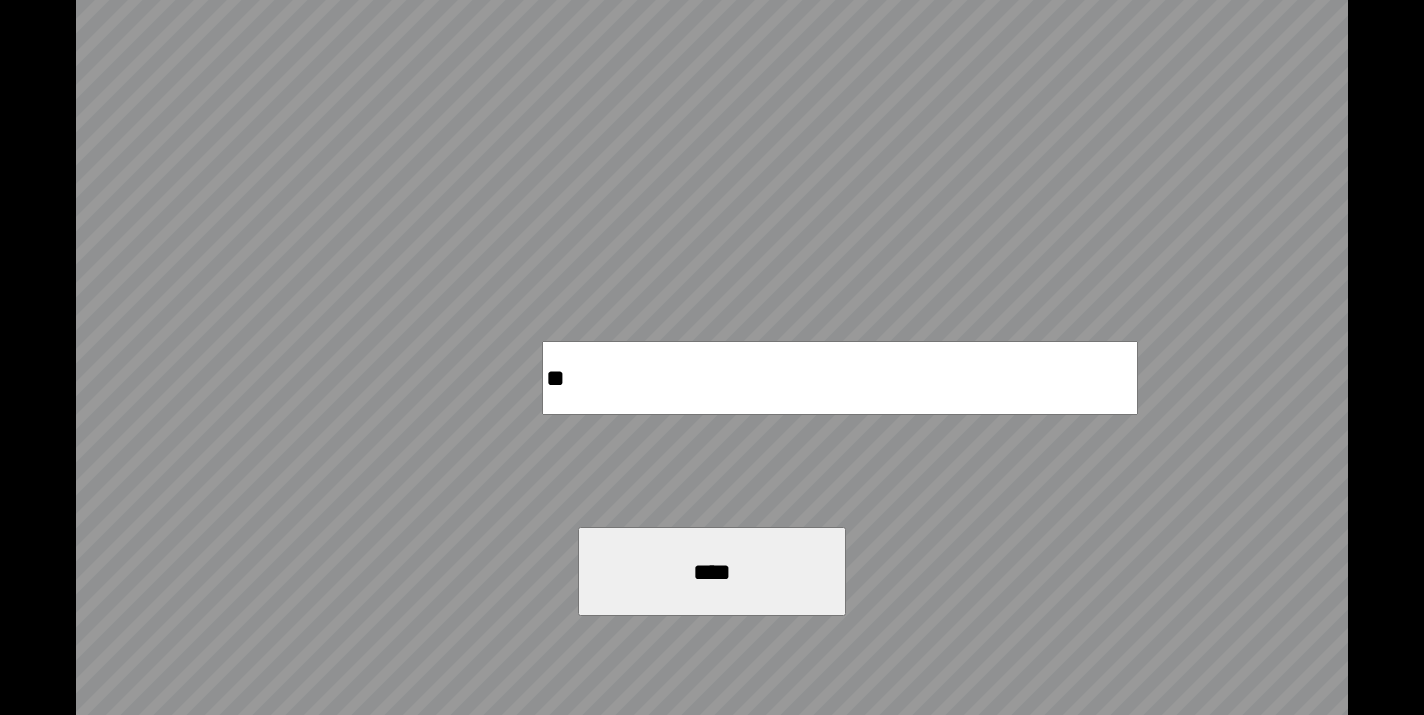 type on "*" 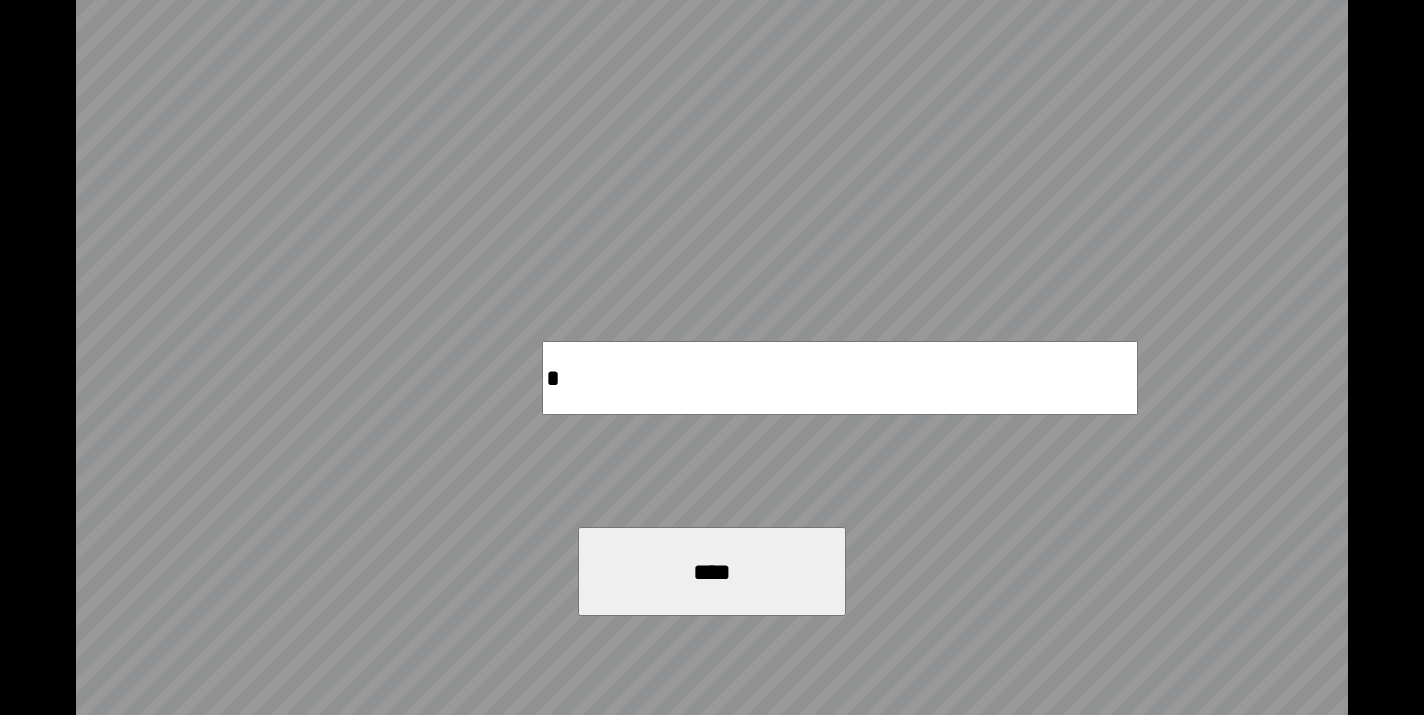 type 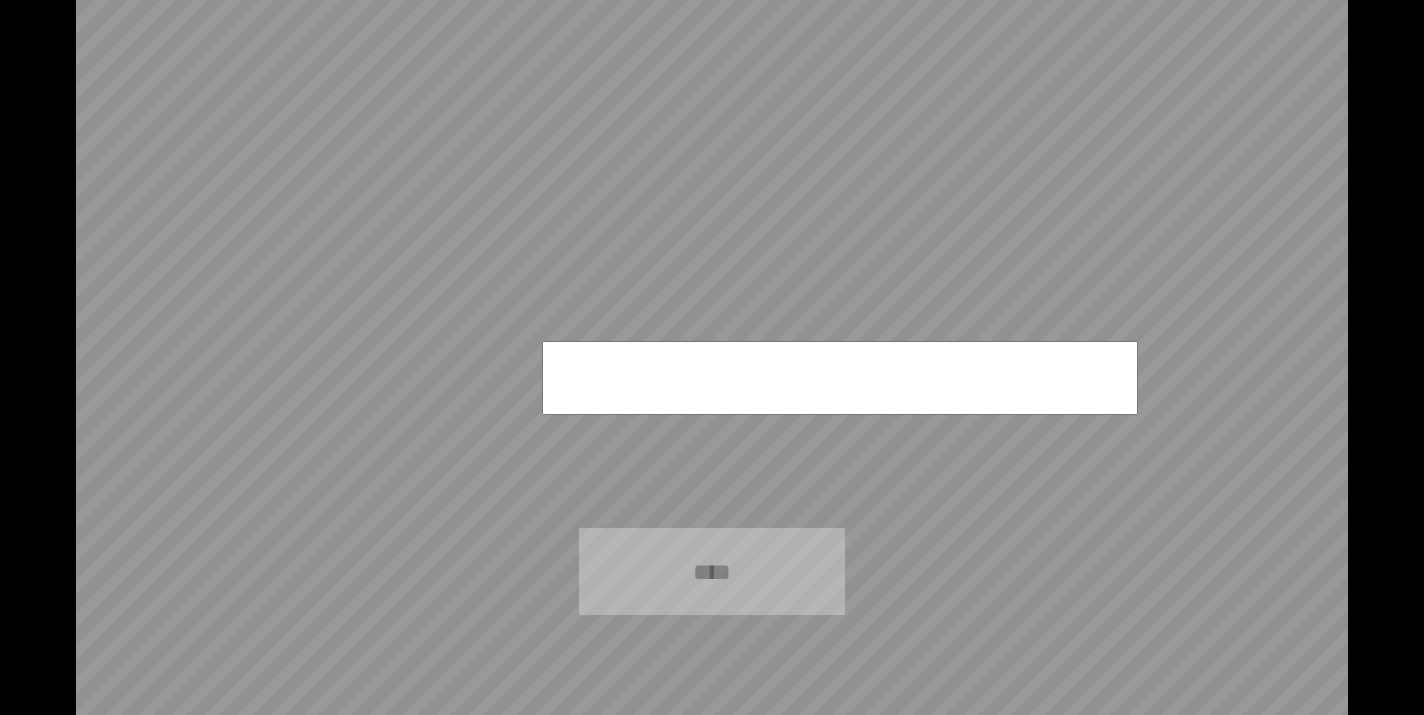 click on "****" at bounding box center [712, 357] 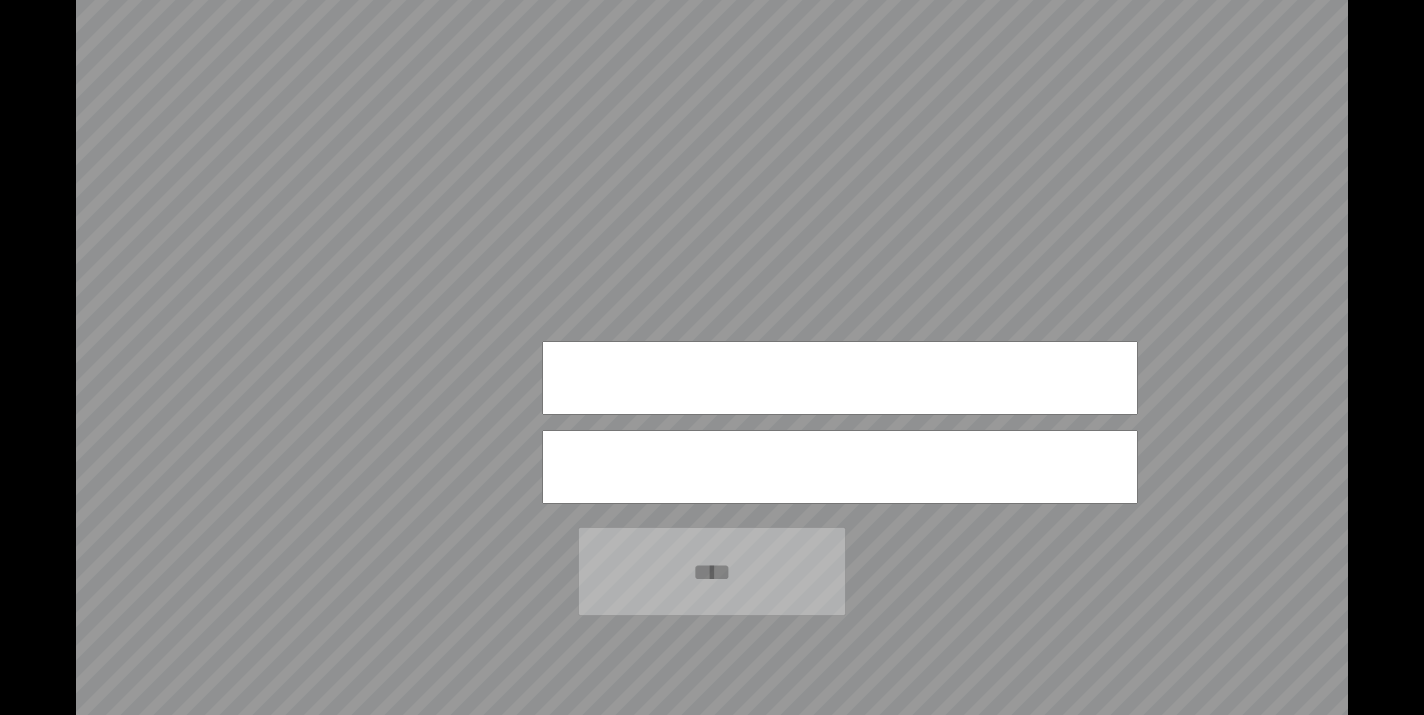 click at bounding box center [840, 378] 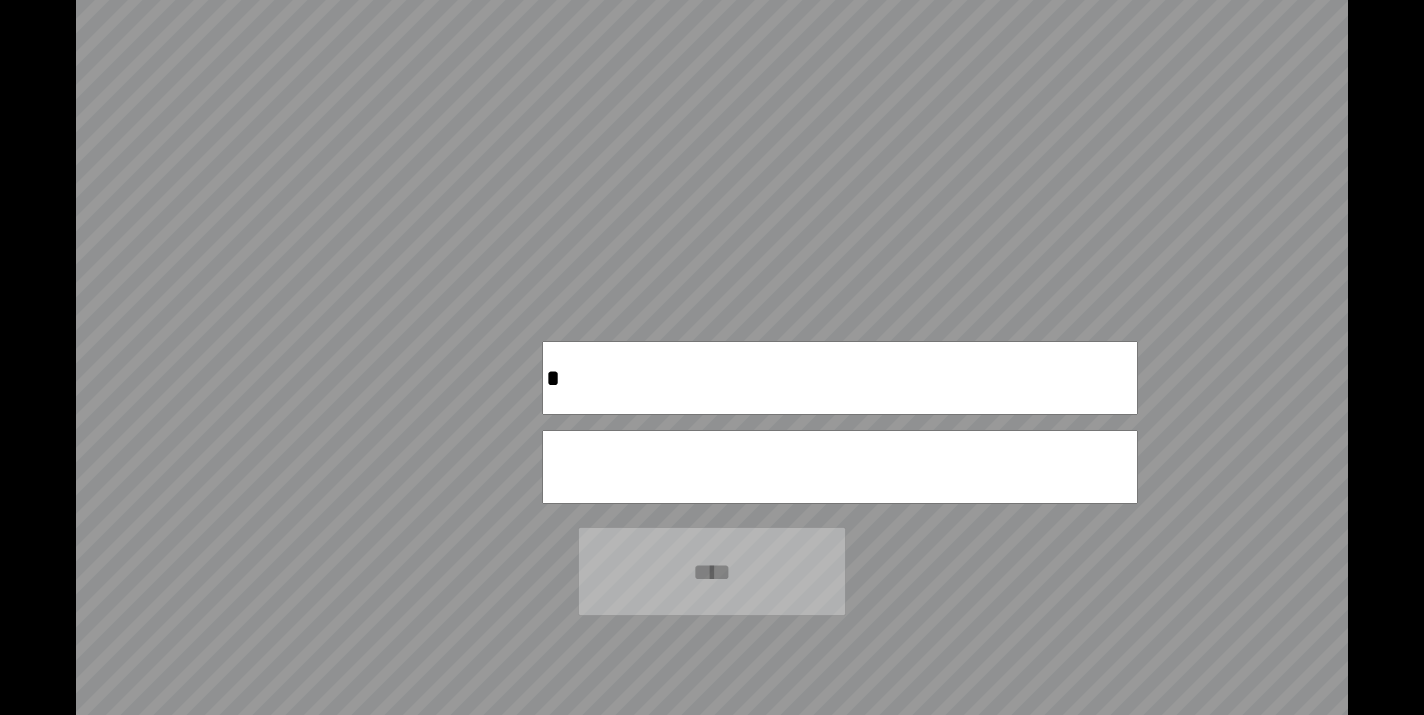 type on "****" 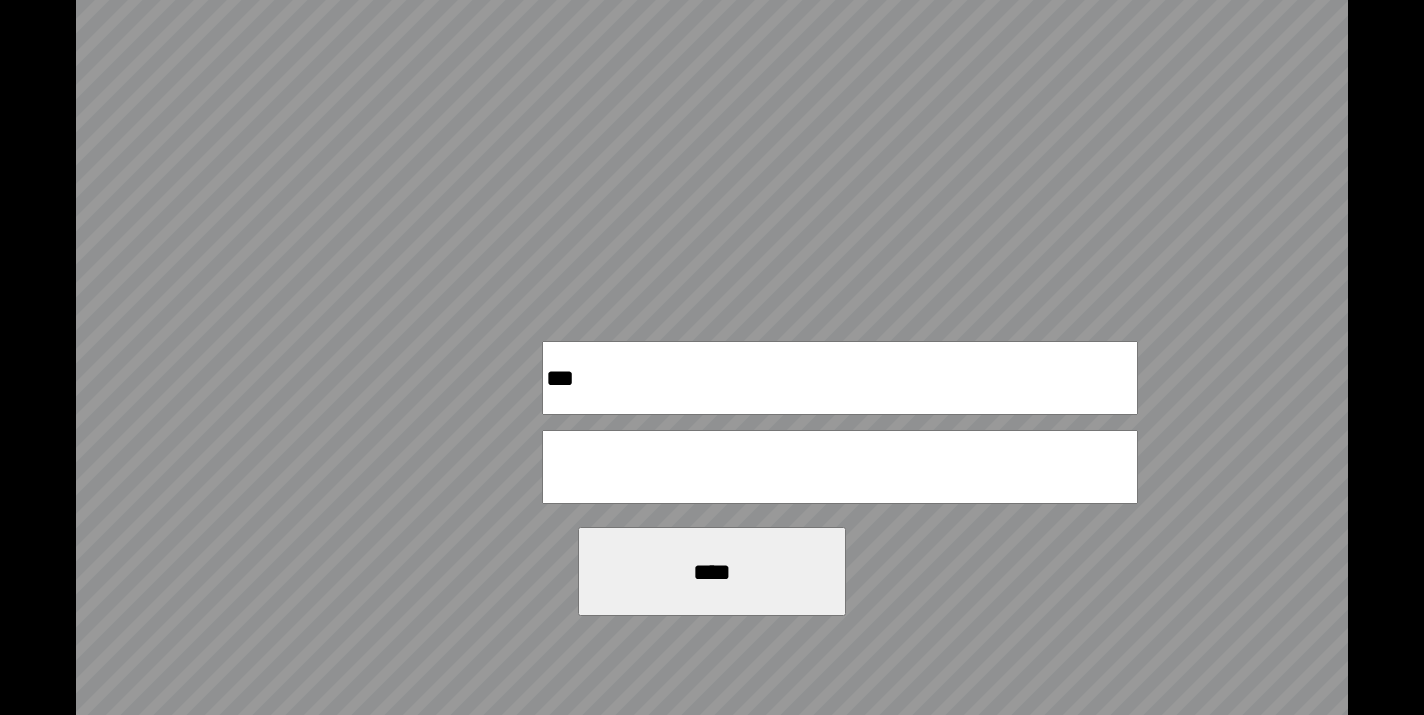 type on "***" 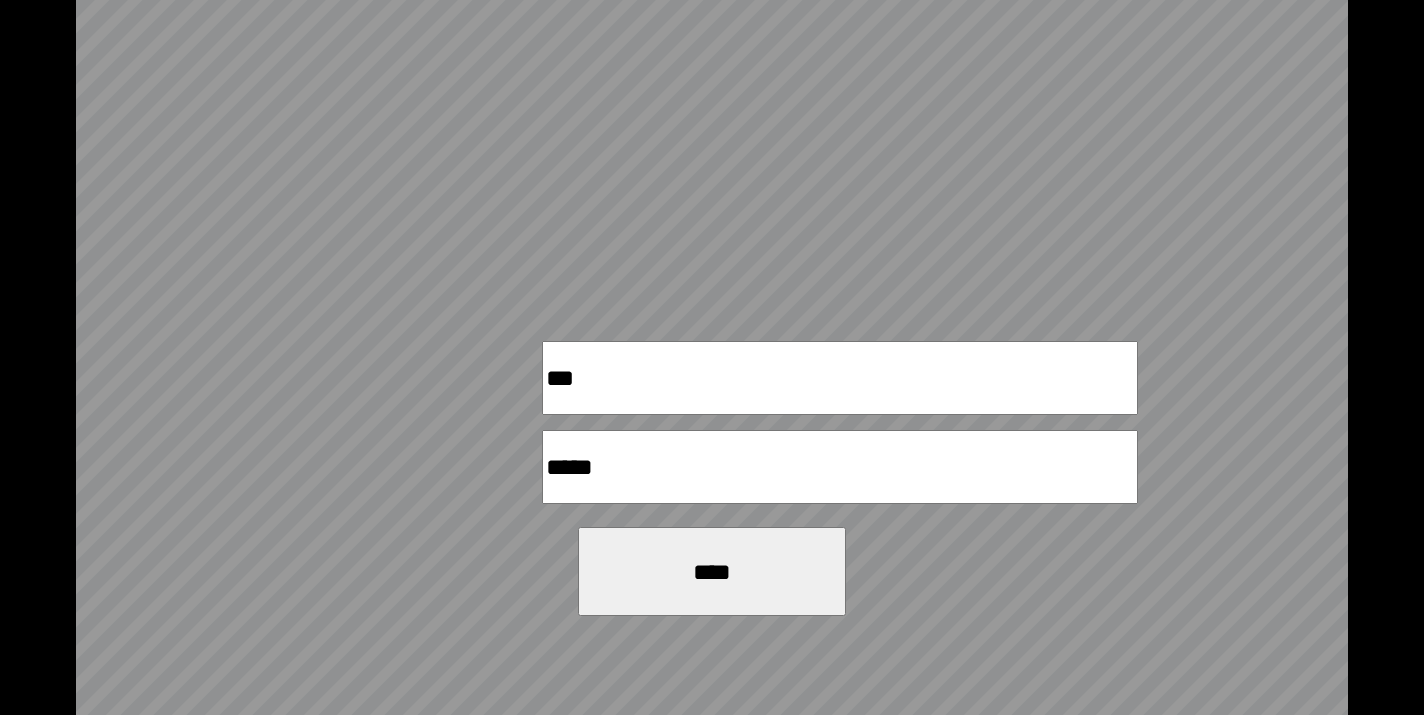 type on "*****" 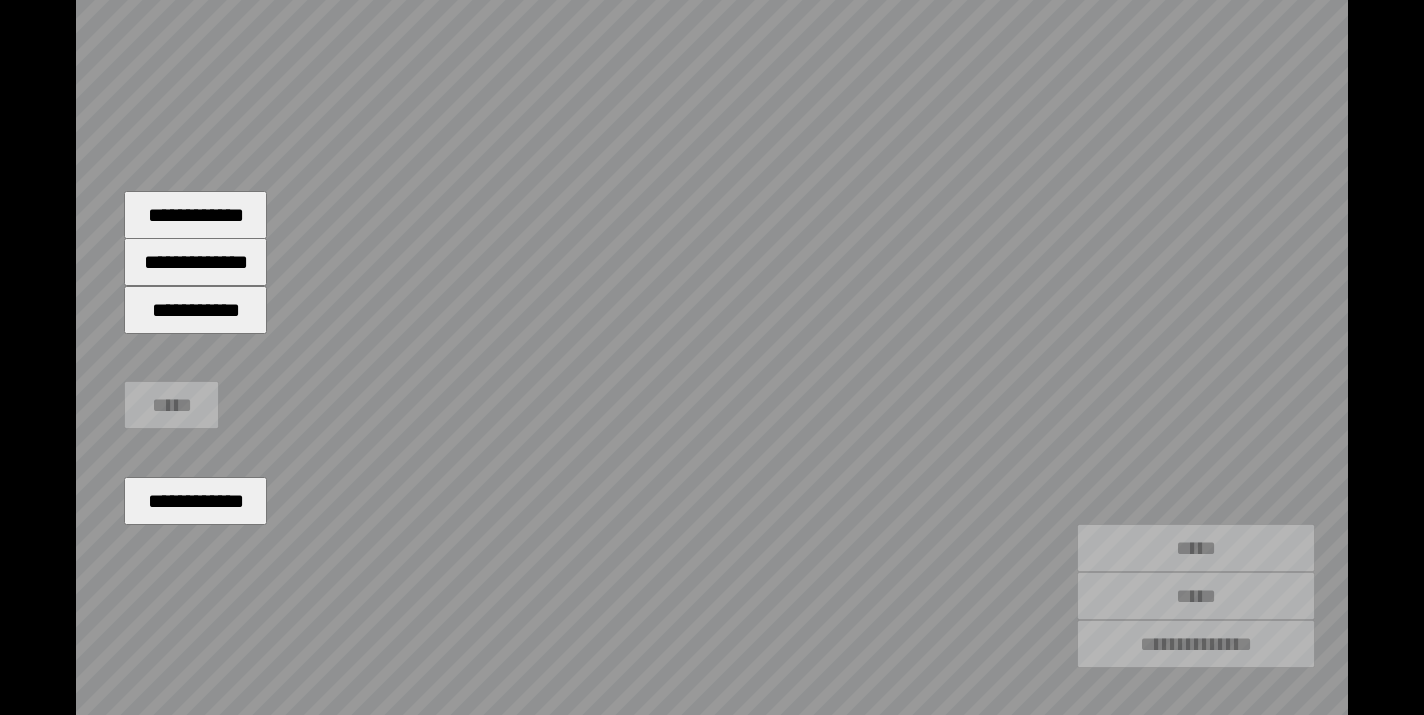 type on "*****" 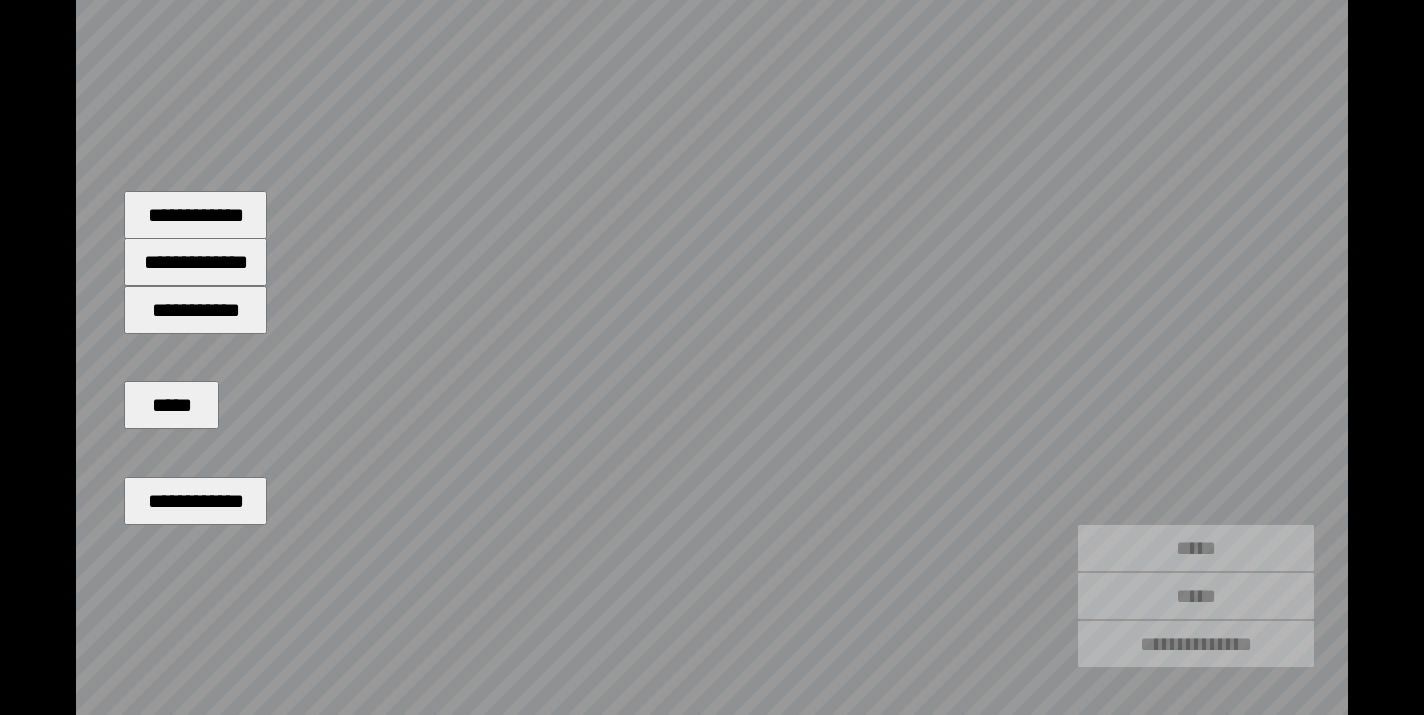 type on "*****" 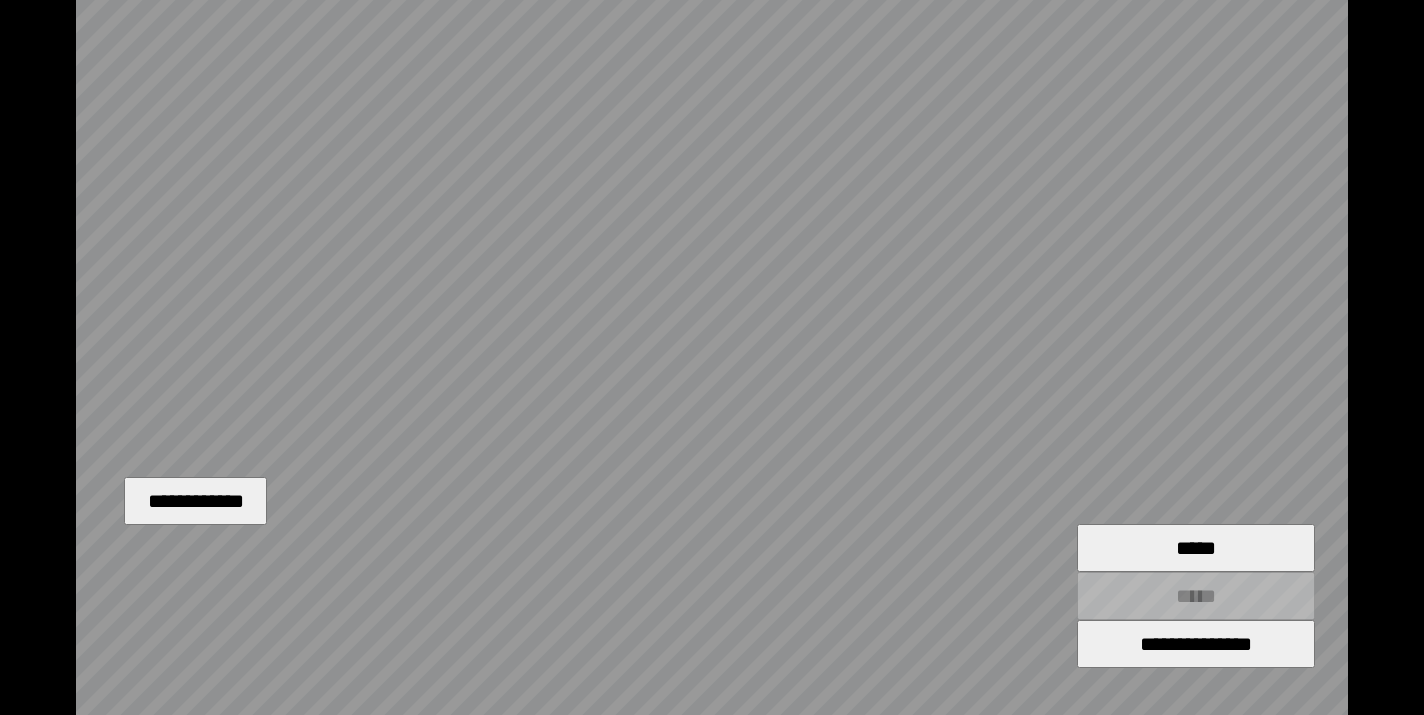 type on "*****" 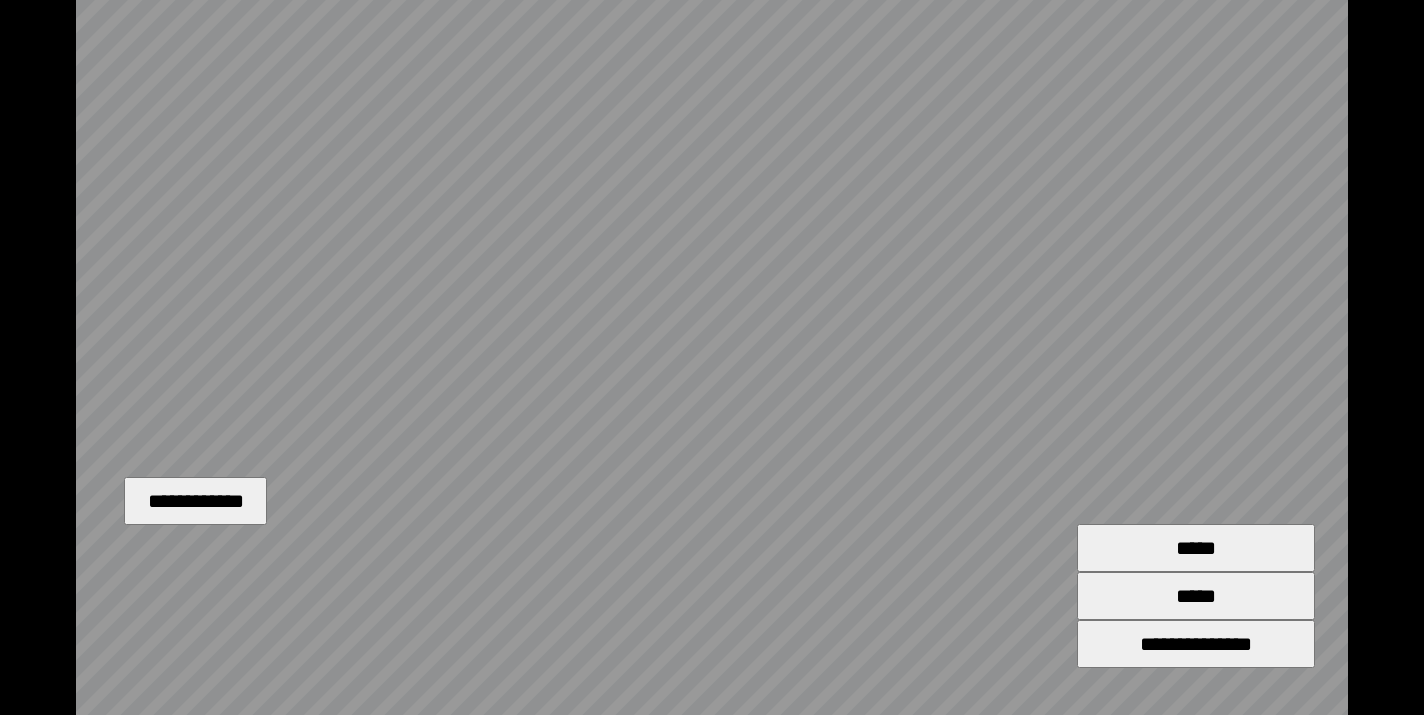 type on "*****" 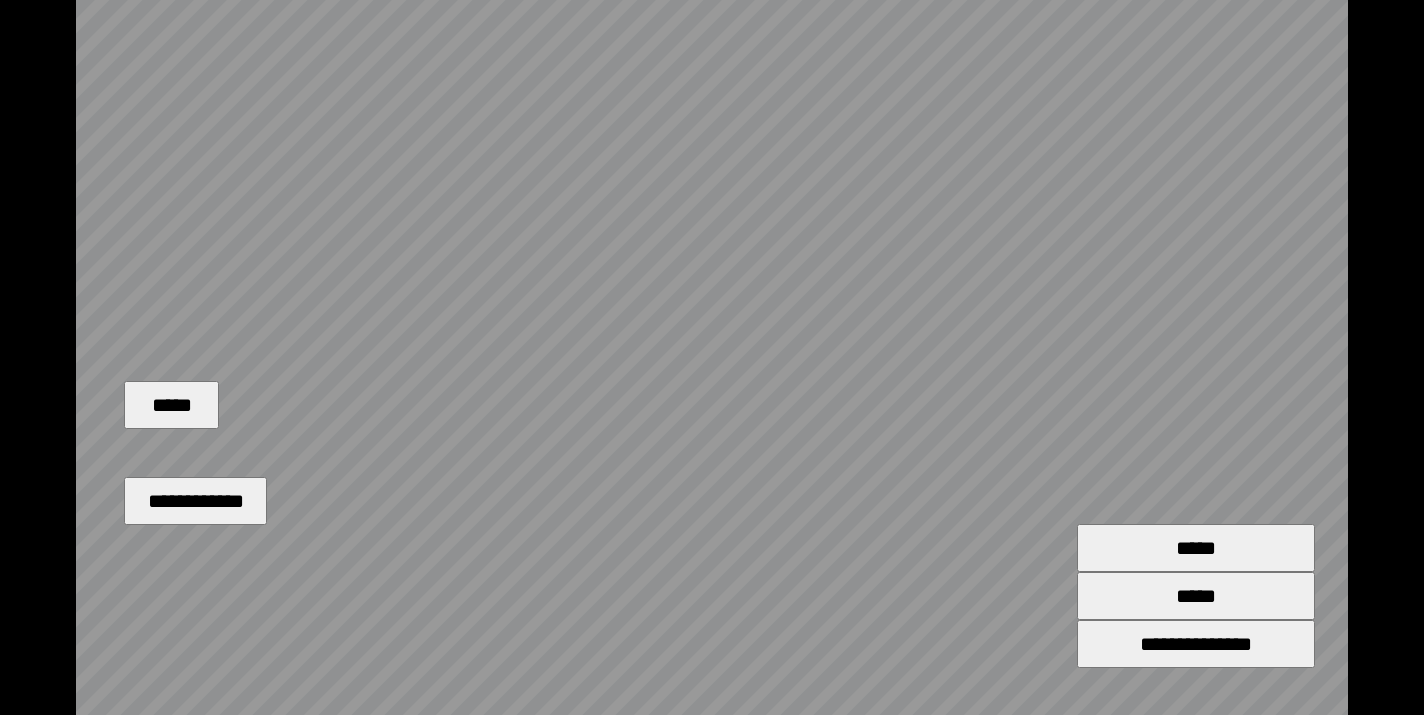 click on "*****" at bounding box center [1196, 596] 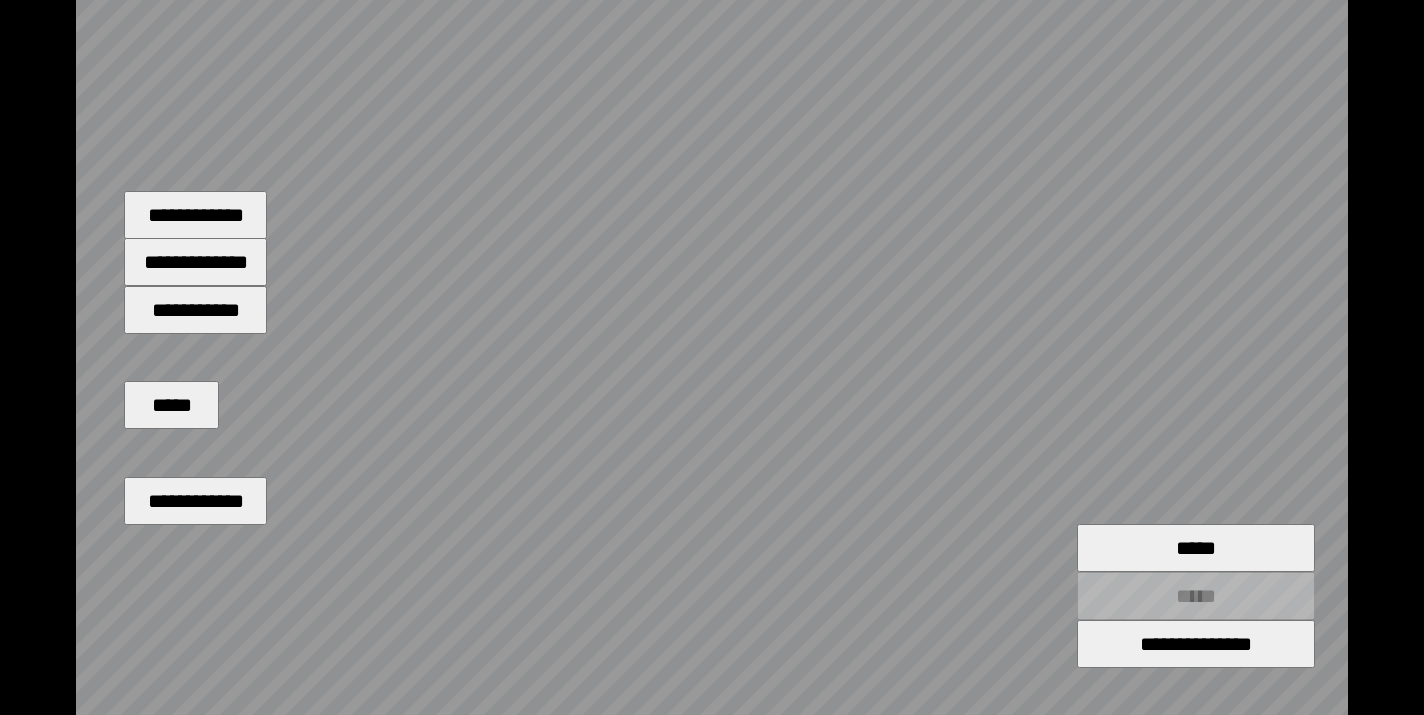 click on "**********" at bounding box center (195, 310) 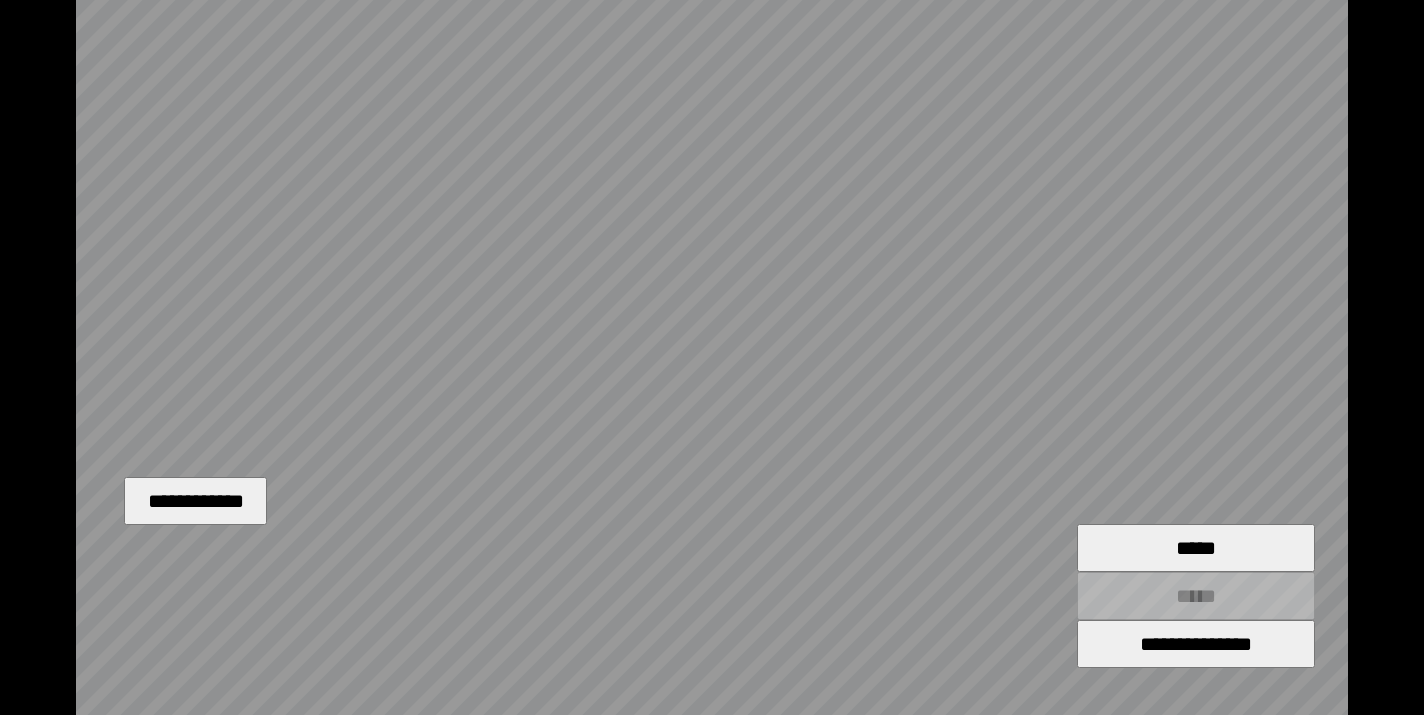 click on "**********" at bounding box center (712, 357) 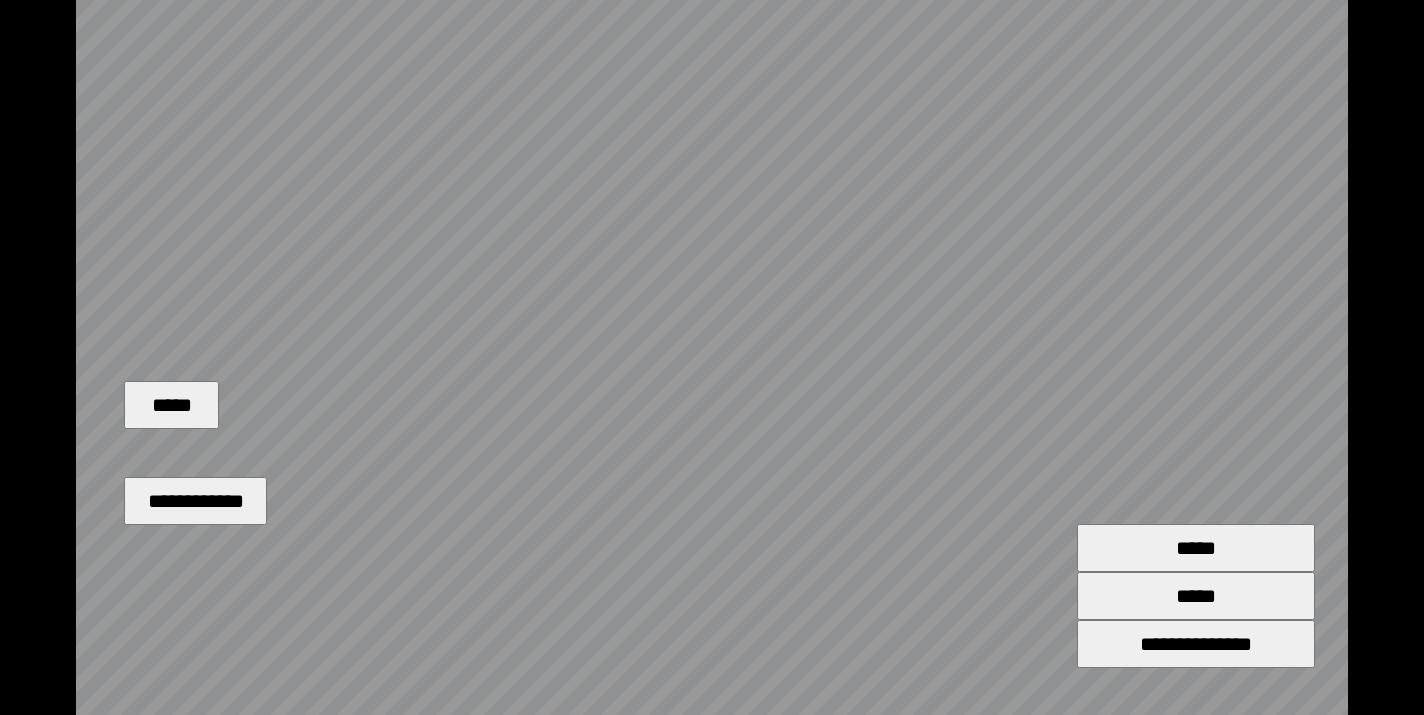 click on "*****" at bounding box center [1196, 596] 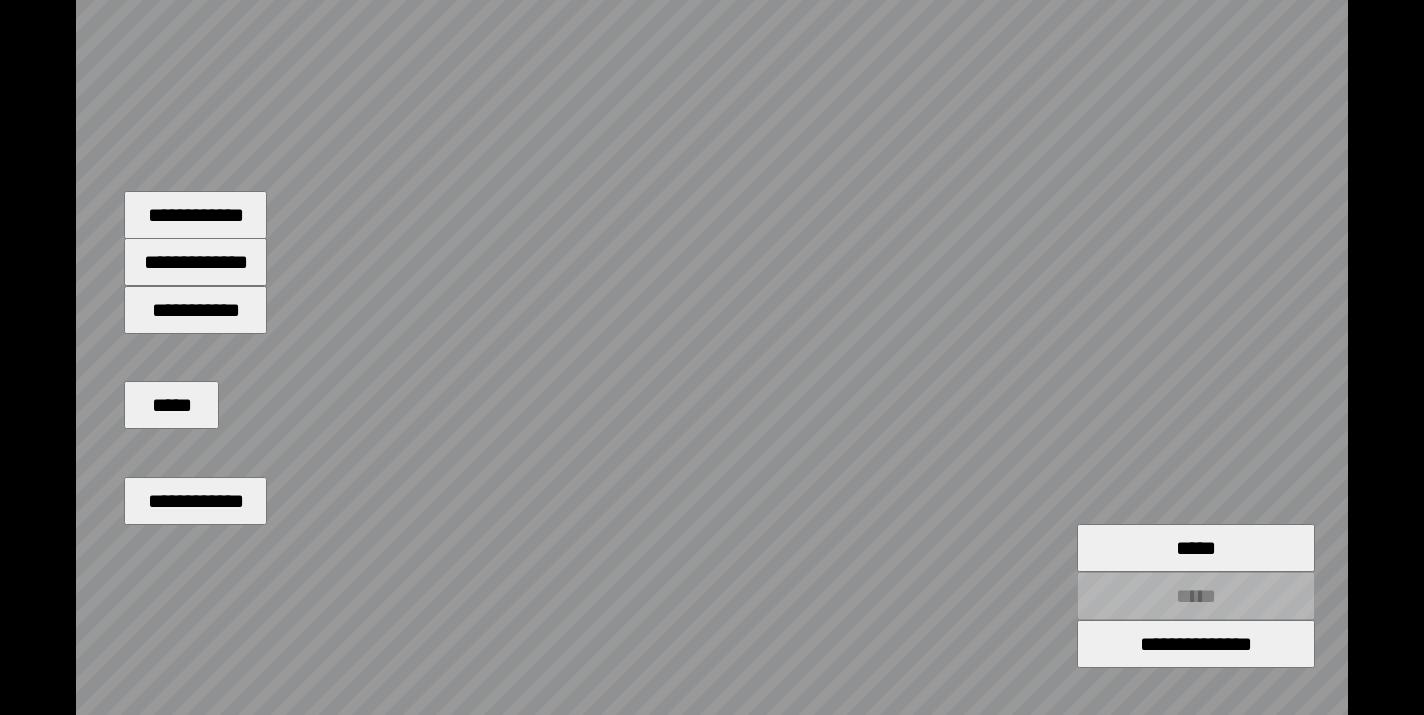 click on "**********" at bounding box center (195, 310) 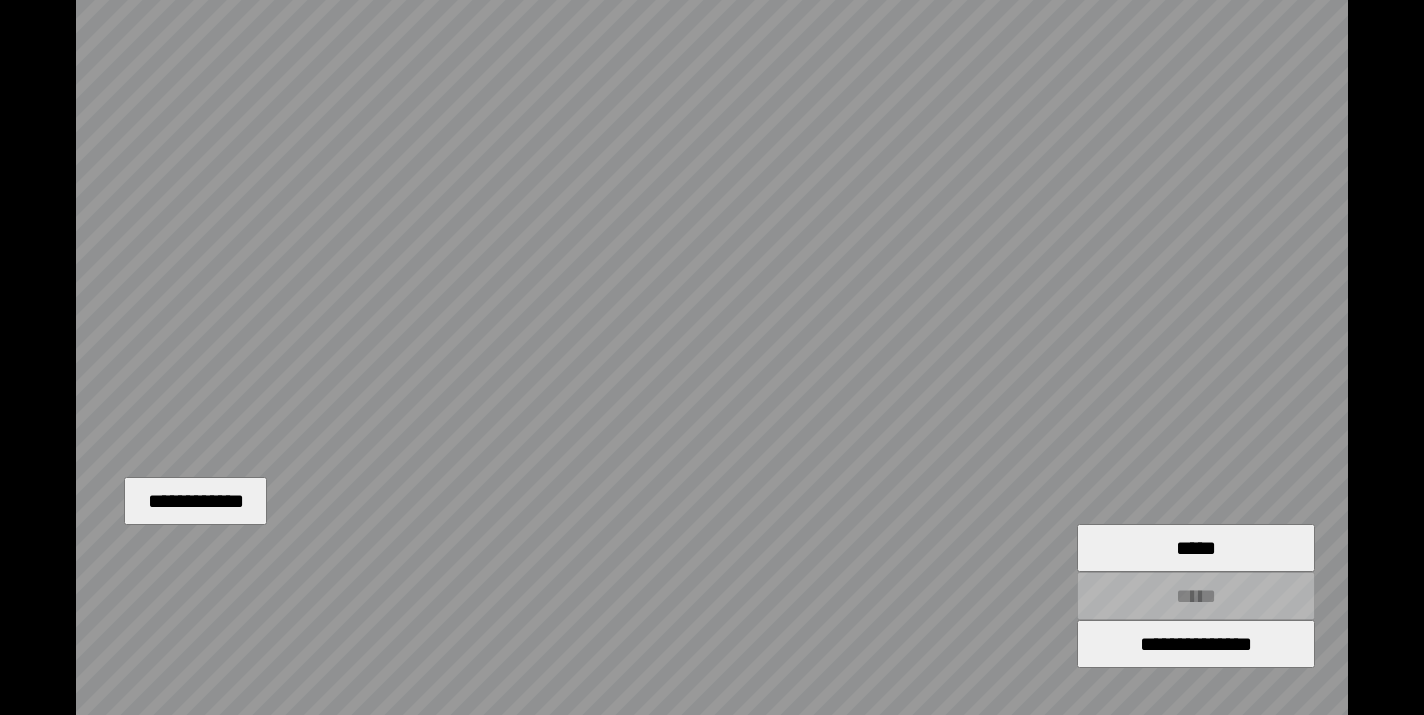 drag, startPoint x: 562, startPoint y: 545, endPoint x: 726, endPoint y: 475, distance: 178.31433 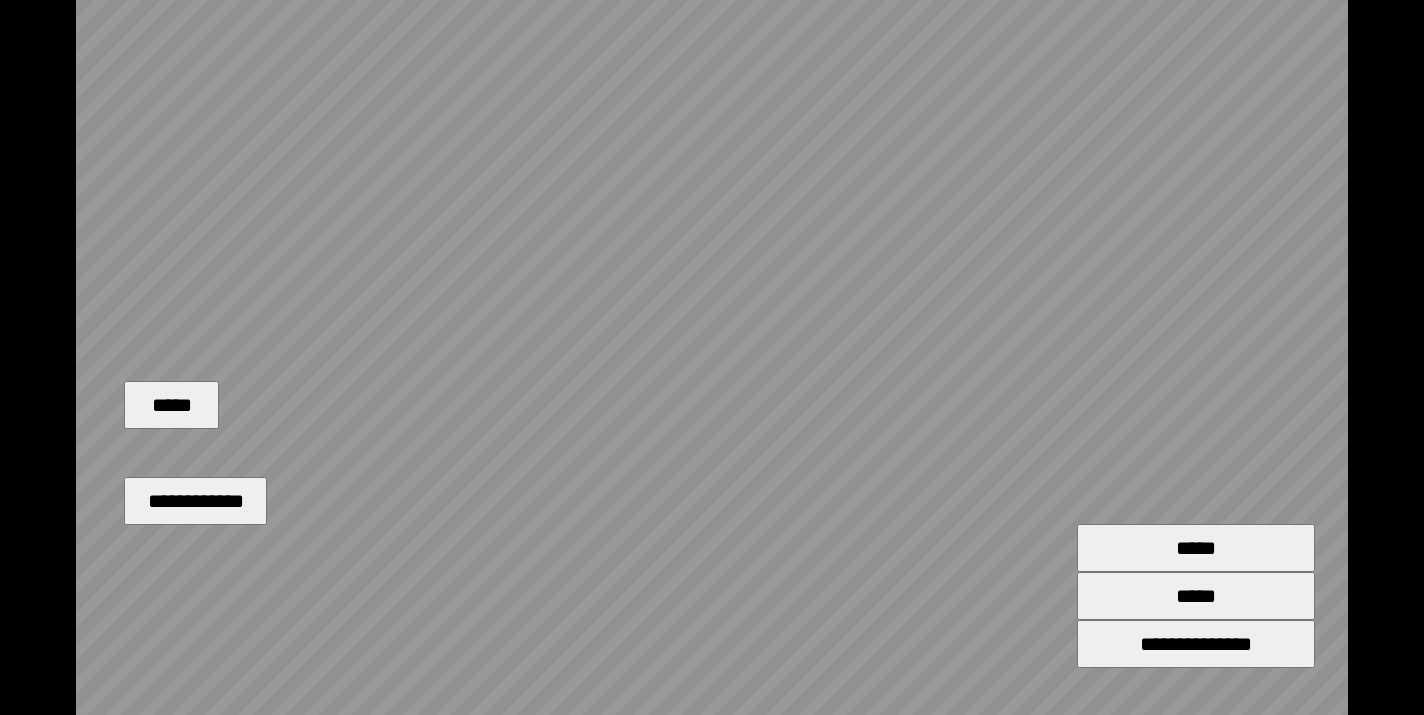 click on "**********" at bounding box center (712, 357) 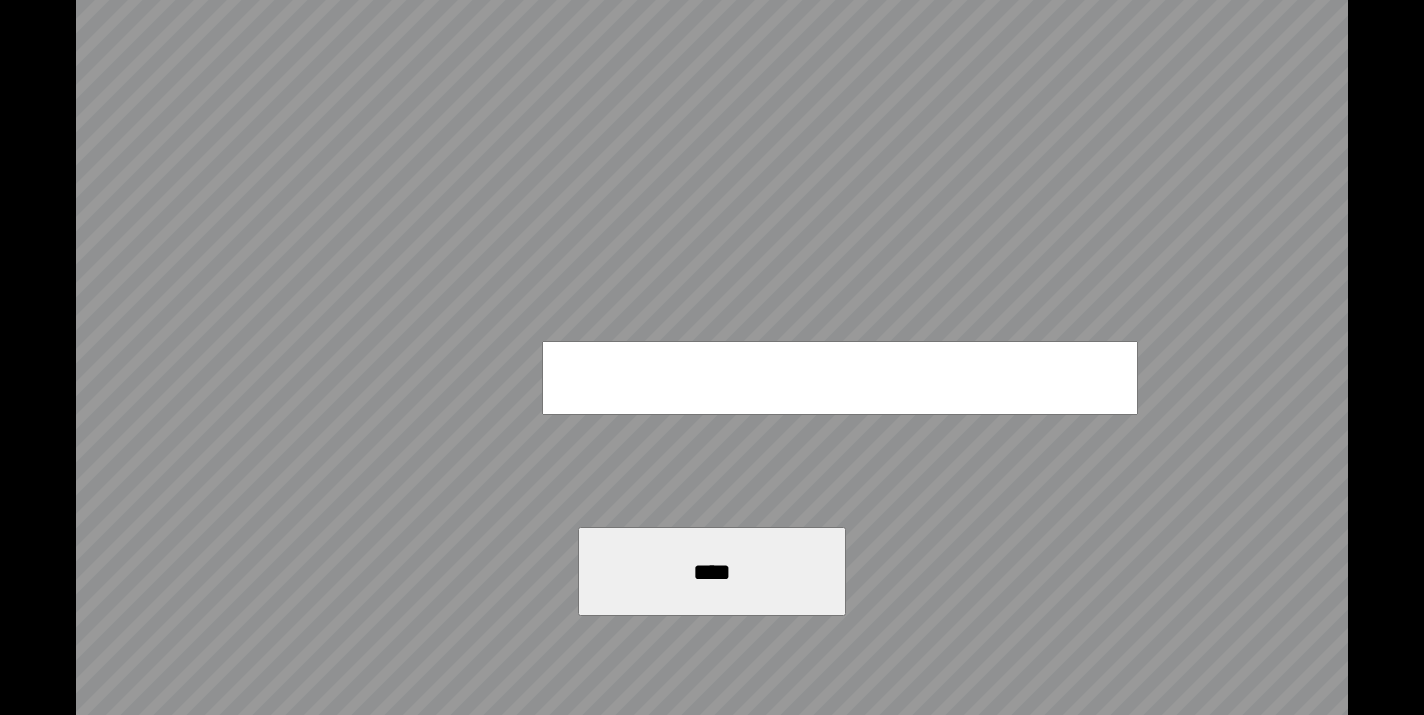 scroll, scrollTop: 0, scrollLeft: 0, axis: both 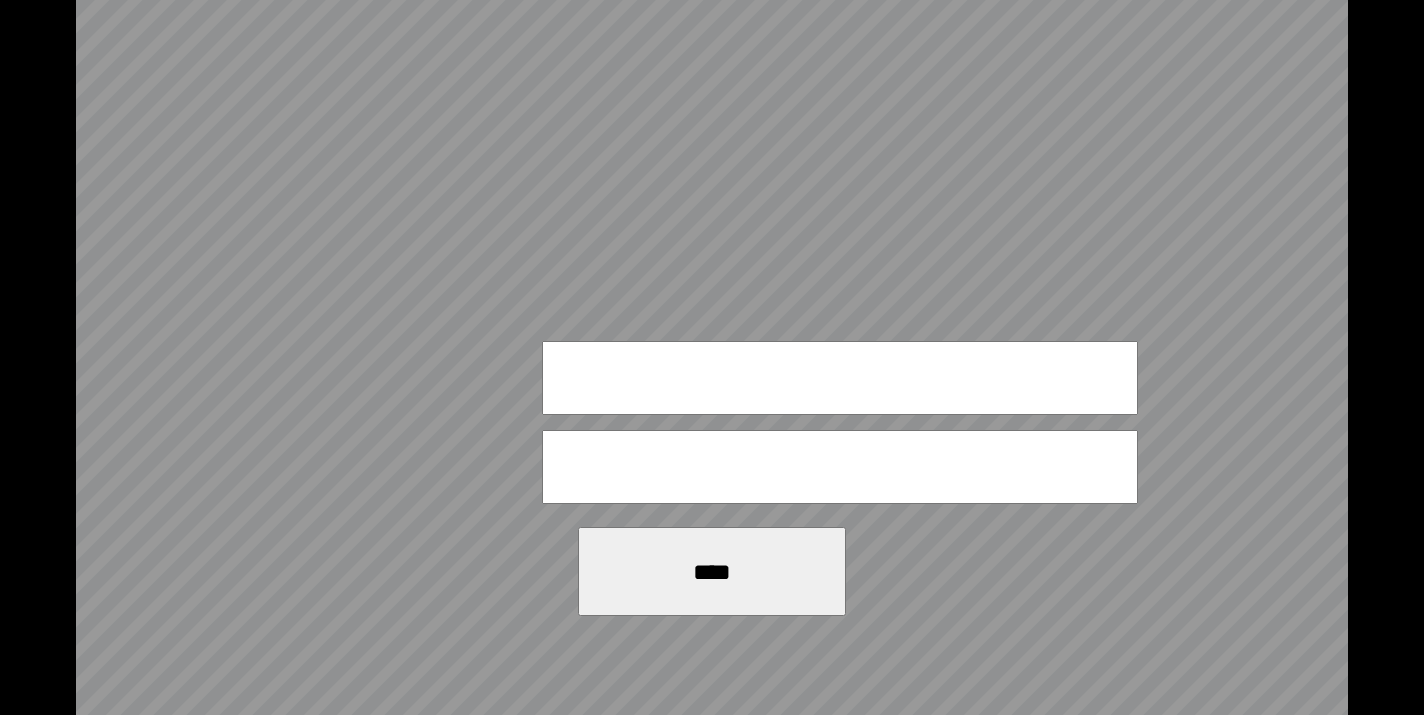 click at bounding box center (840, 378) 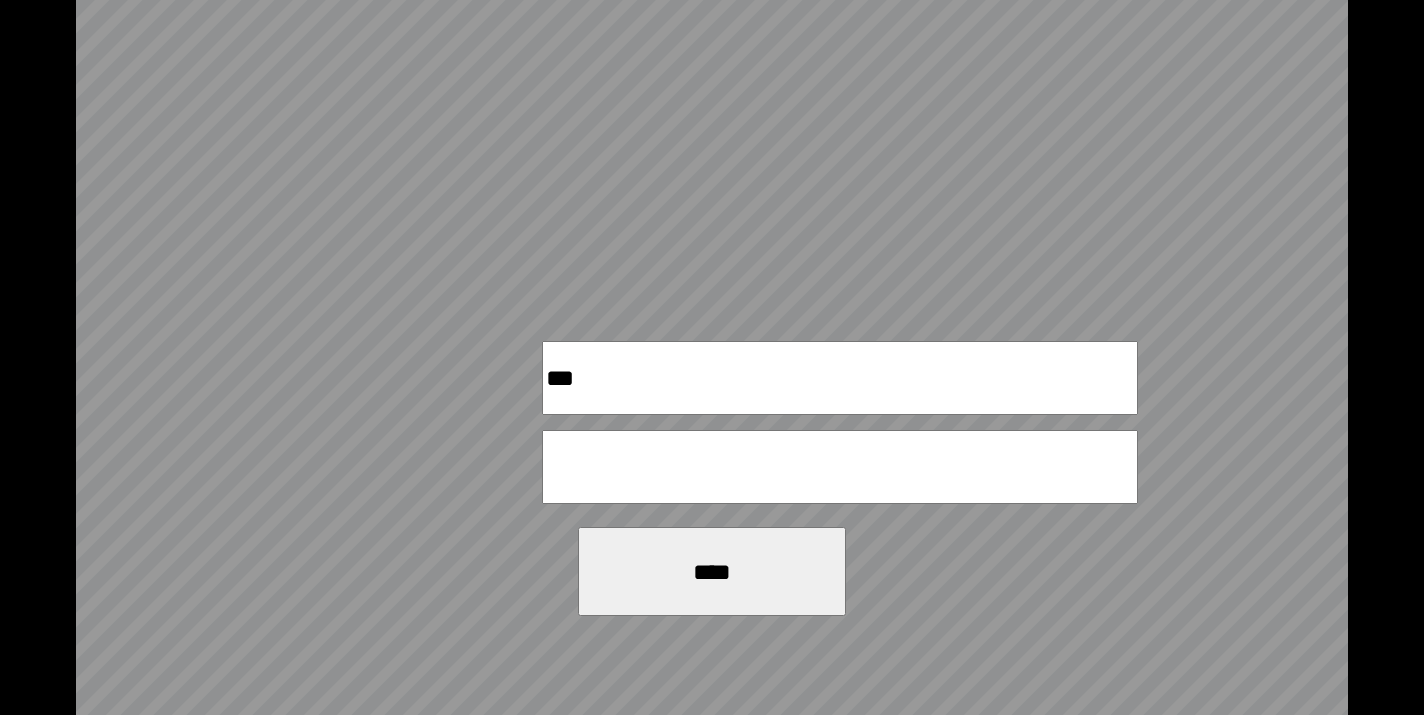 type on "***" 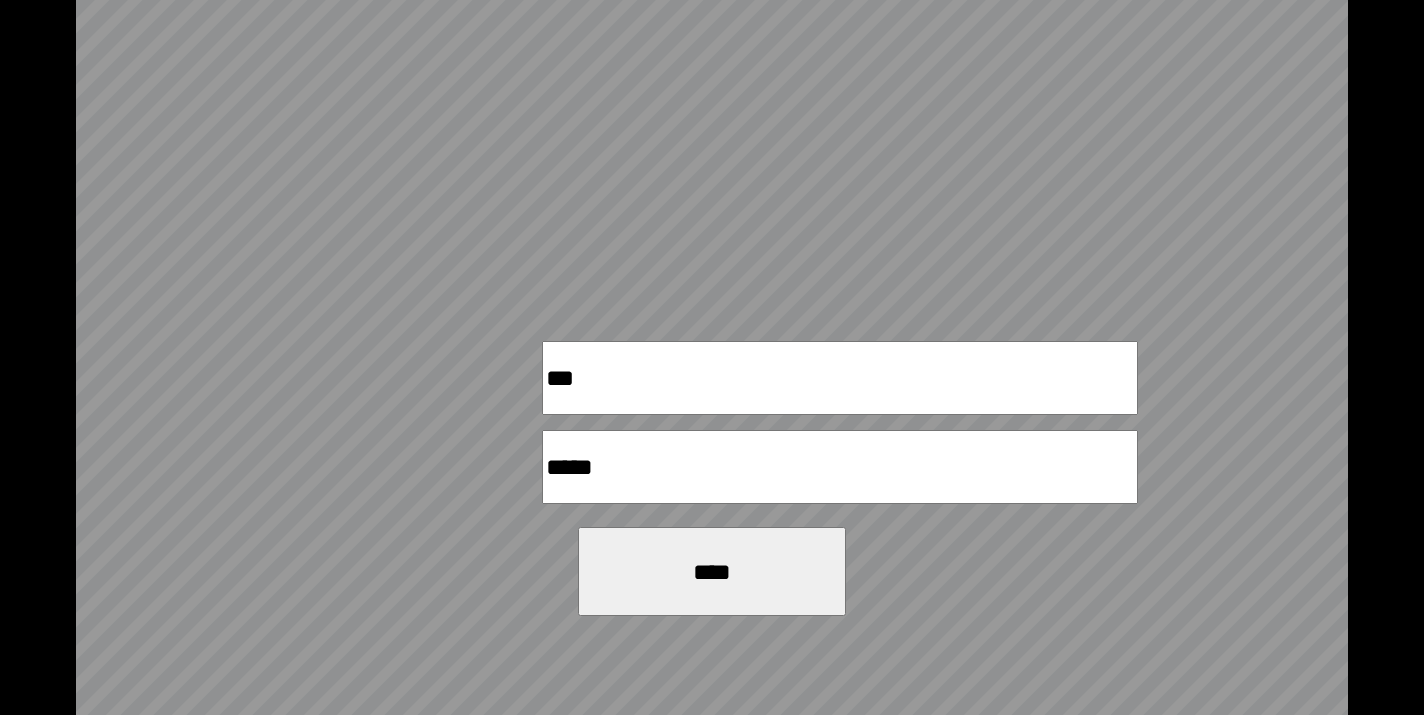 type on "*****" 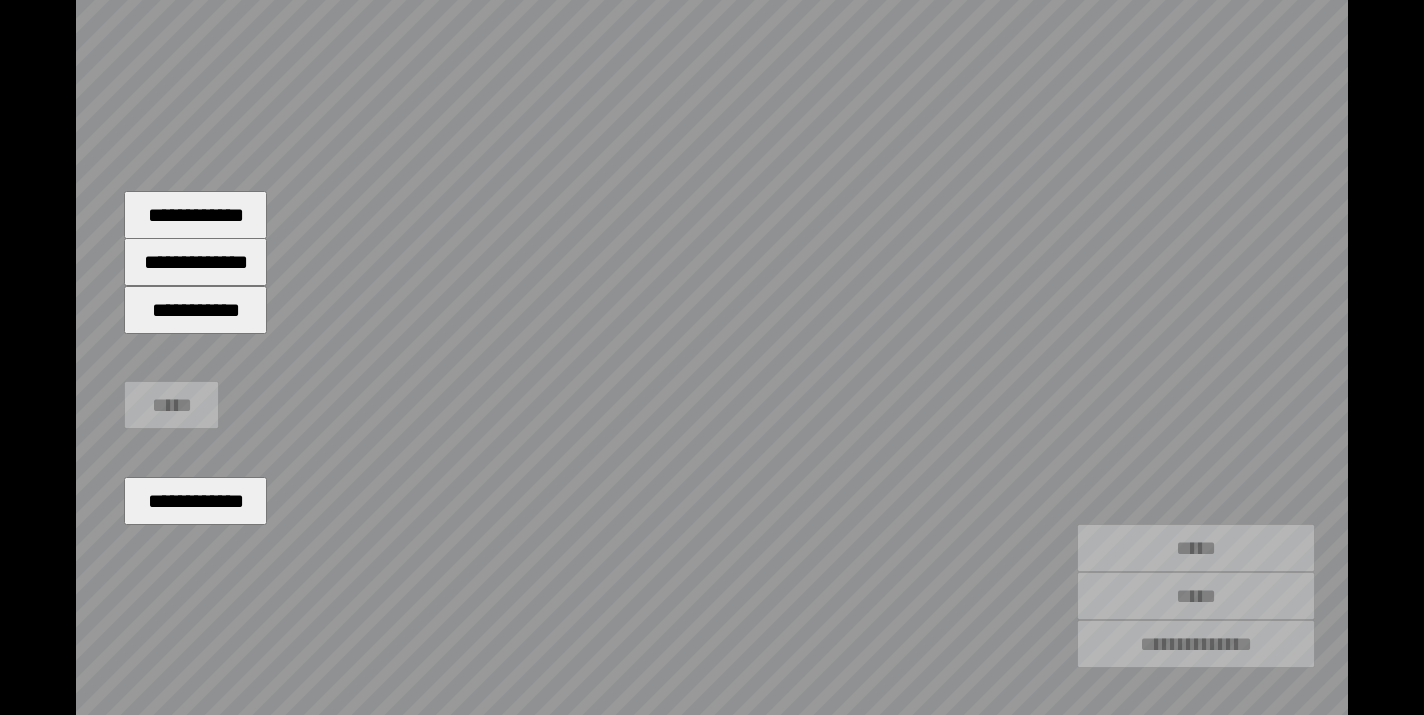type on "*****" 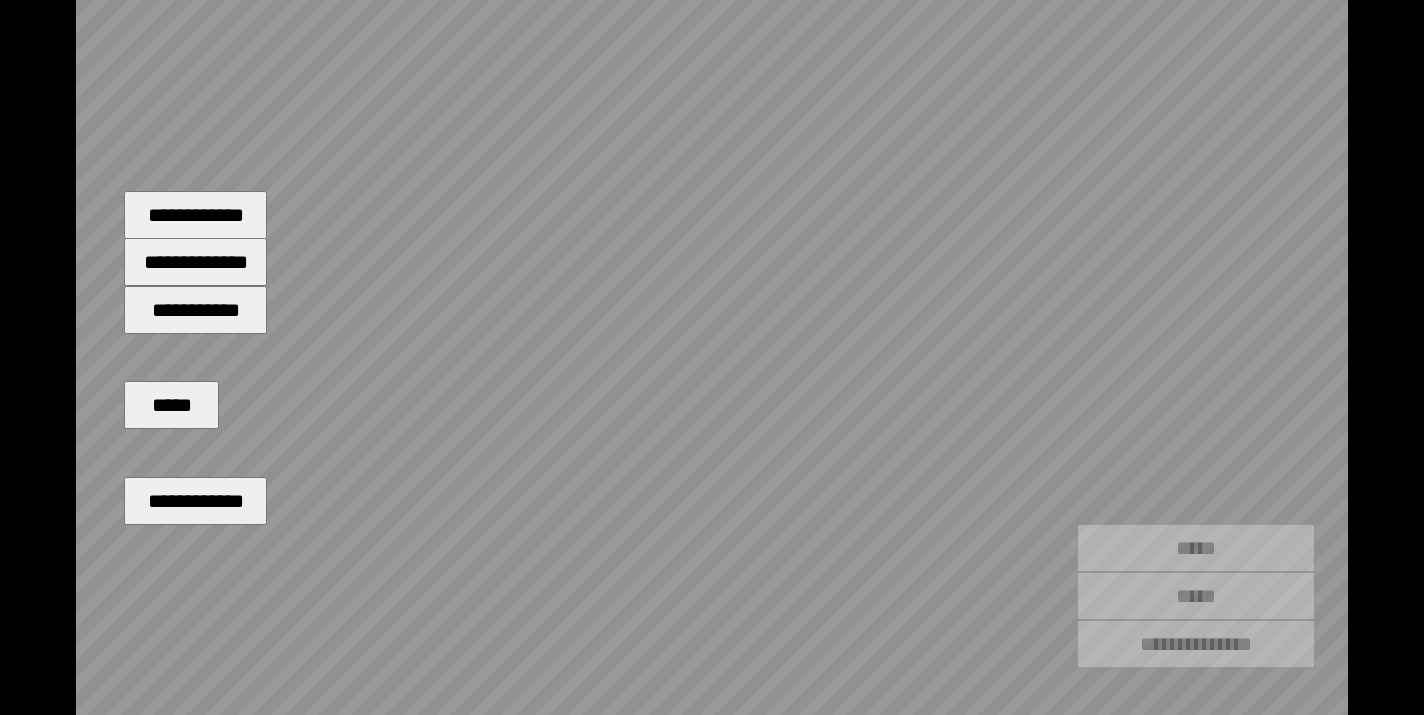 click on "**********" at bounding box center (195, 262) 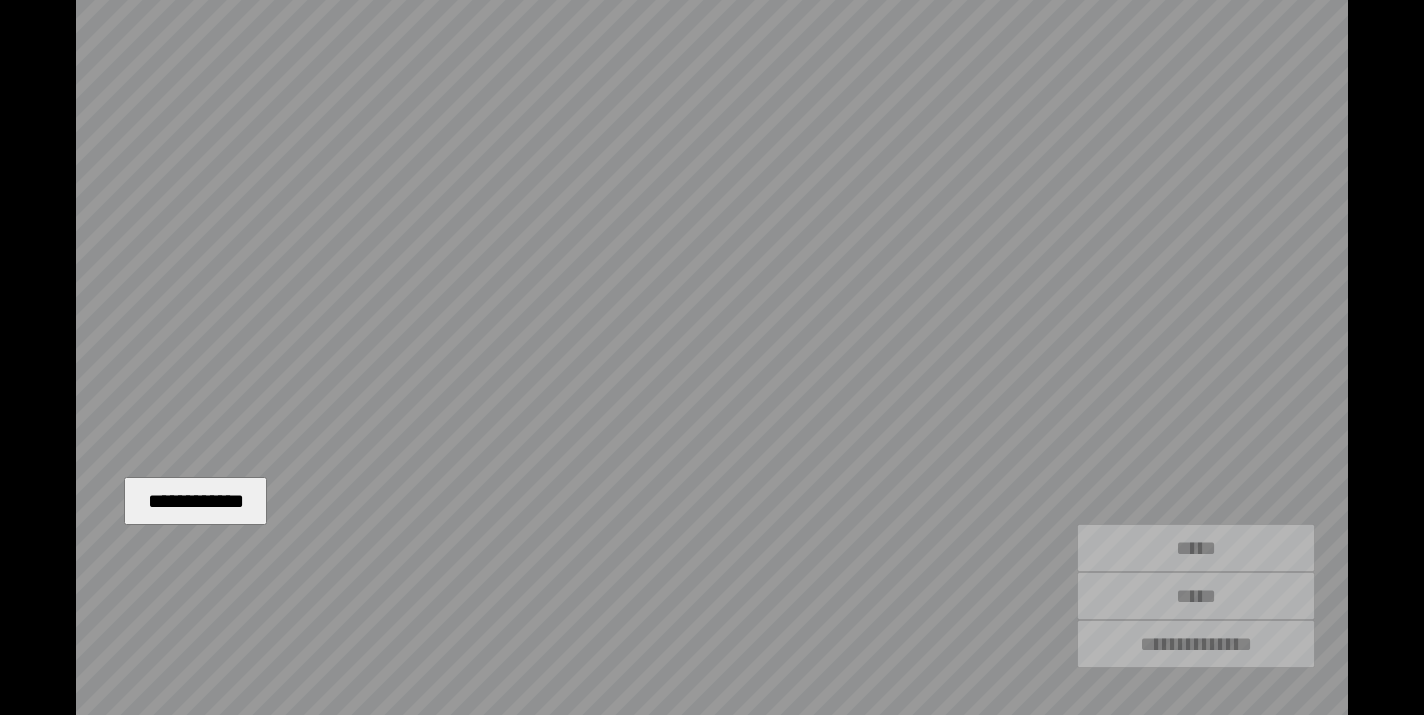 type on "*****" 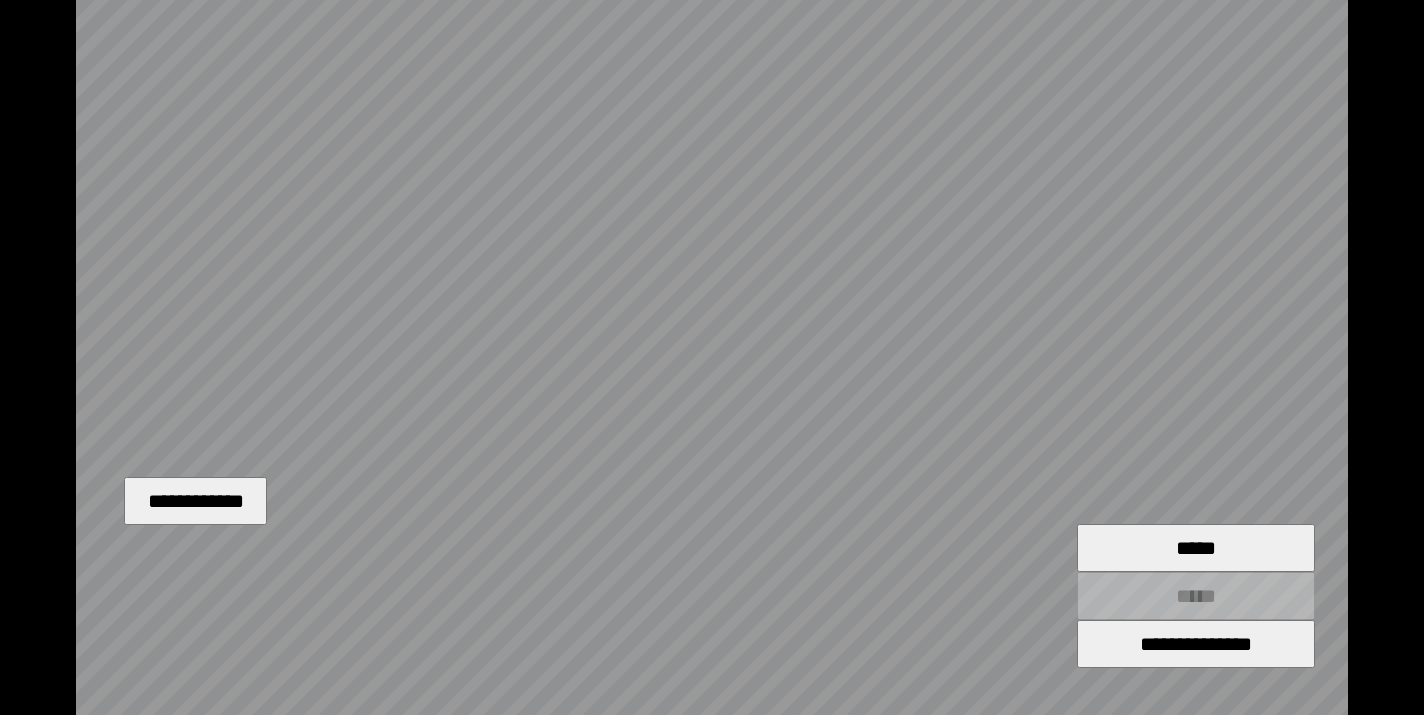 drag, startPoint x: 1015, startPoint y: 394, endPoint x: 933, endPoint y: 219, distance: 193.2589 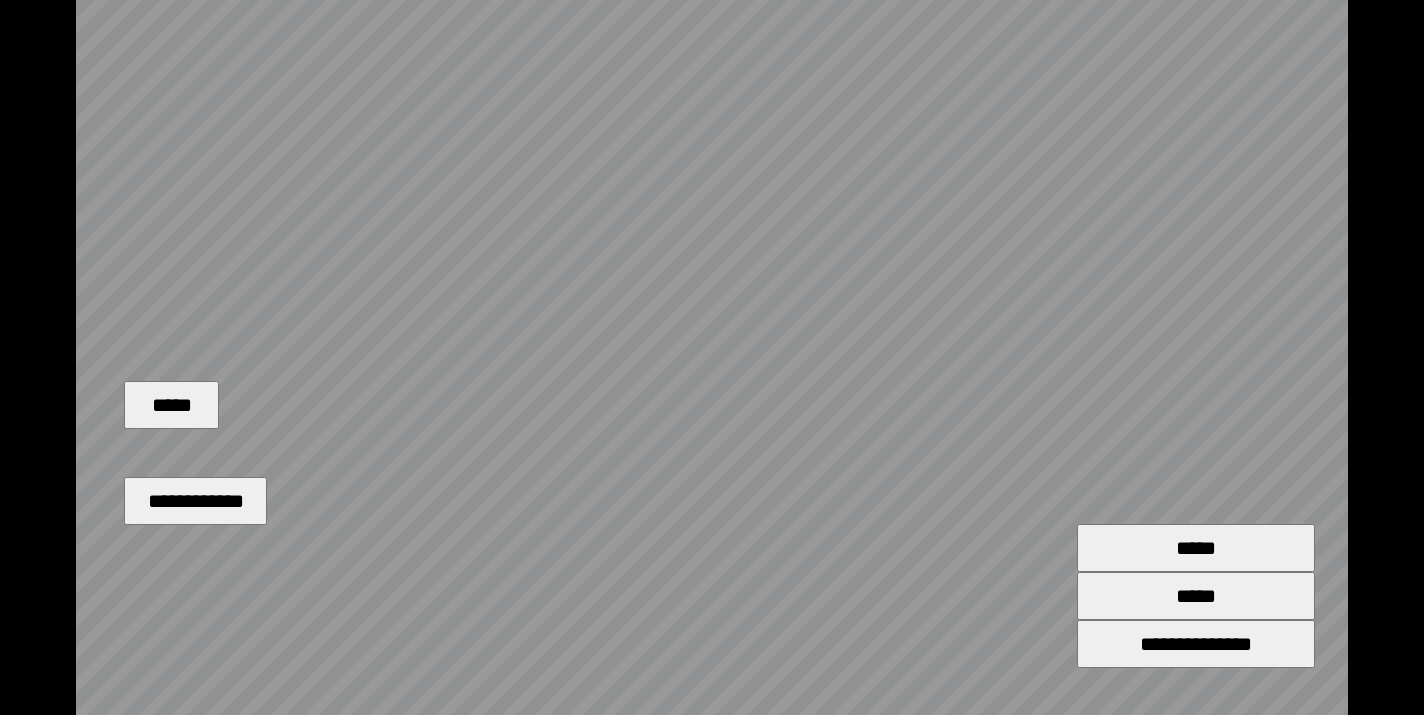 click on "*****" at bounding box center (1196, 596) 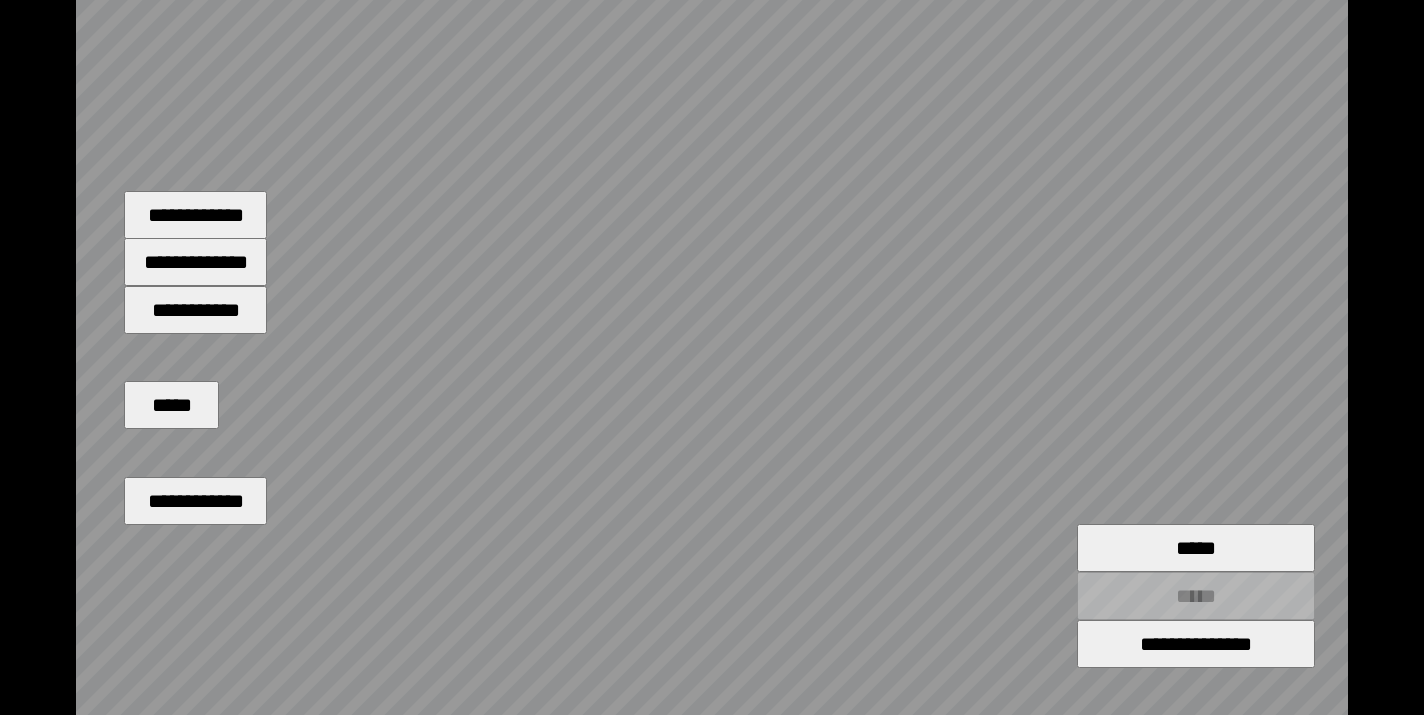 click on "**********" at bounding box center [195, 215] 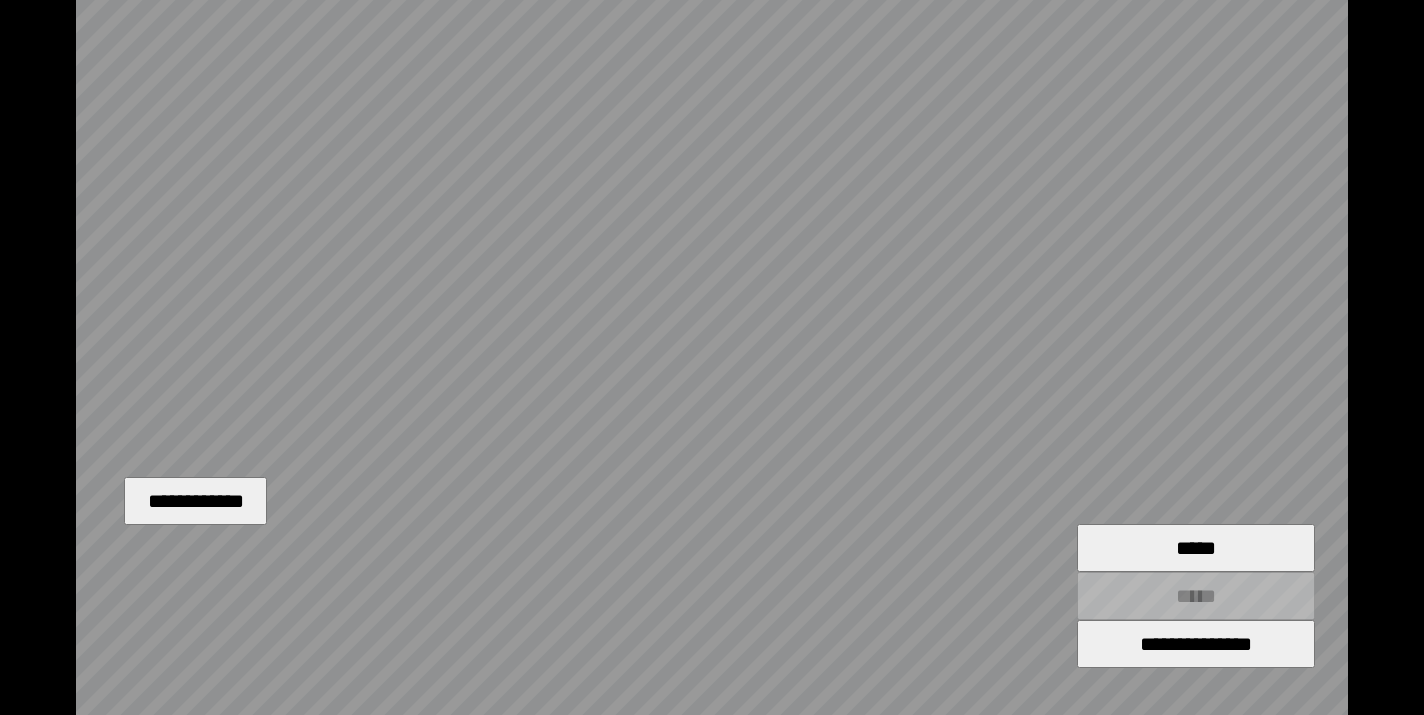 drag, startPoint x: 725, startPoint y: 333, endPoint x: 714, endPoint y: 544, distance: 211.28653 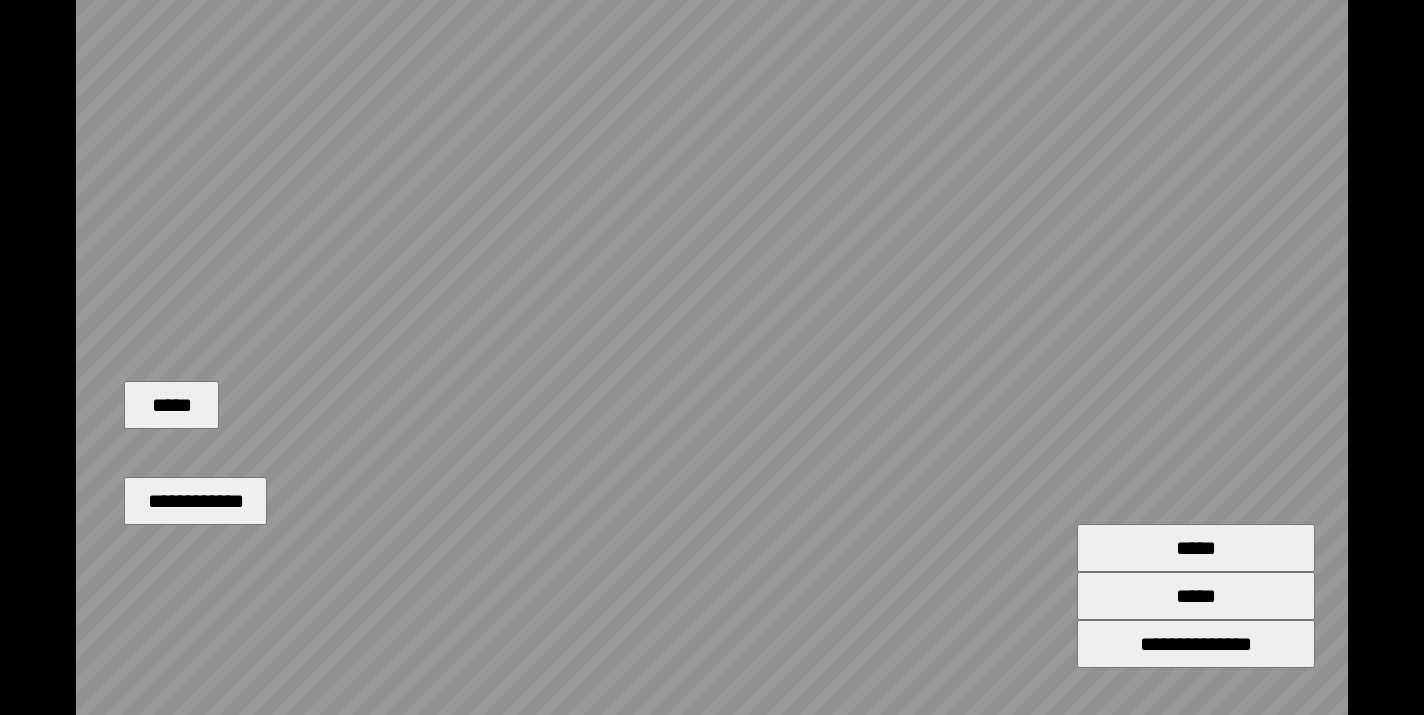 click on "*****" at bounding box center [1196, 596] 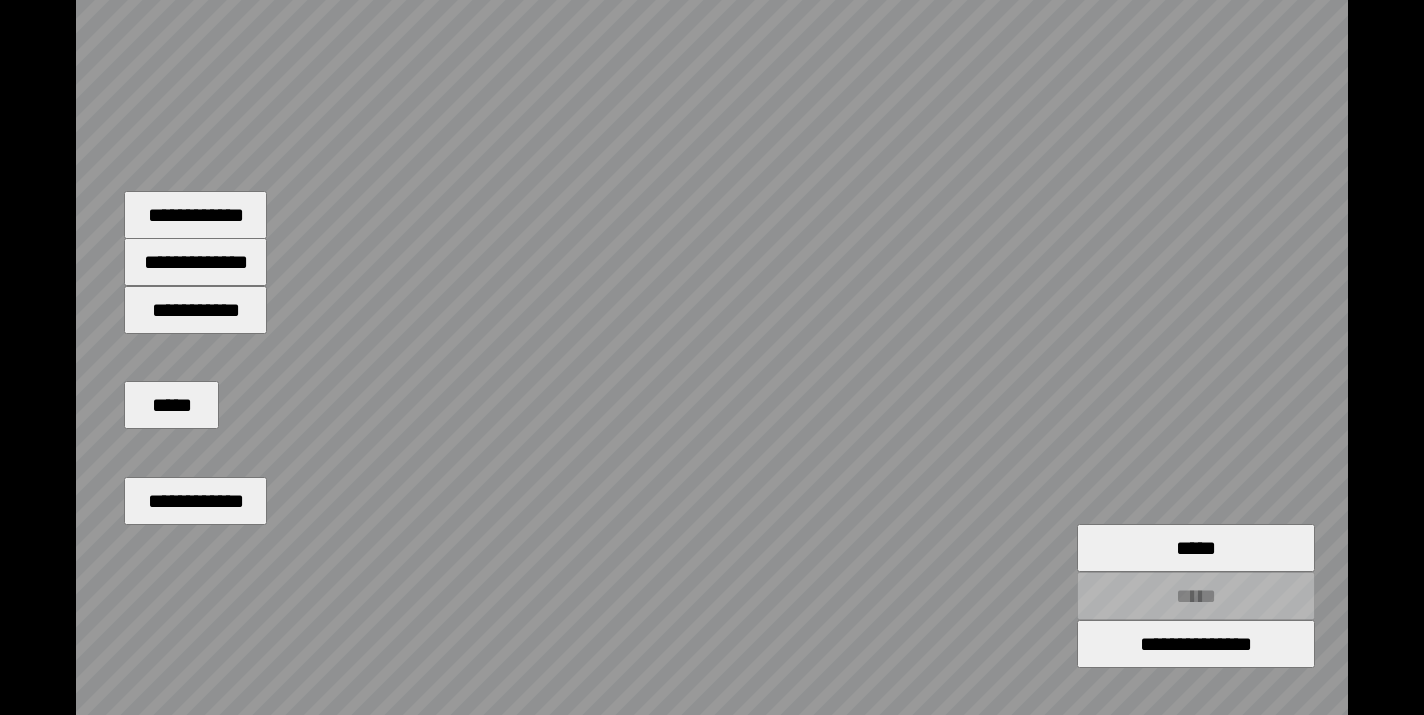 click on "**********" at bounding box center [195, 310] 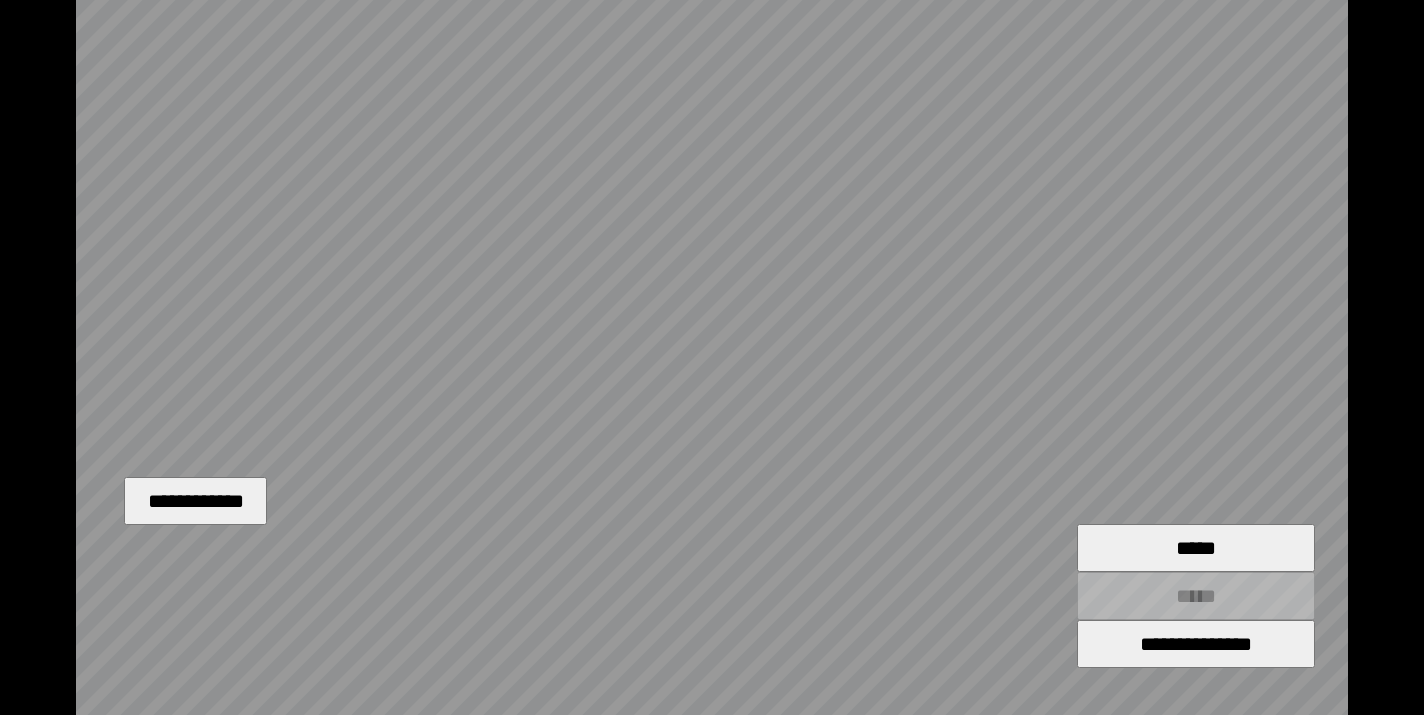 type on "*****" 